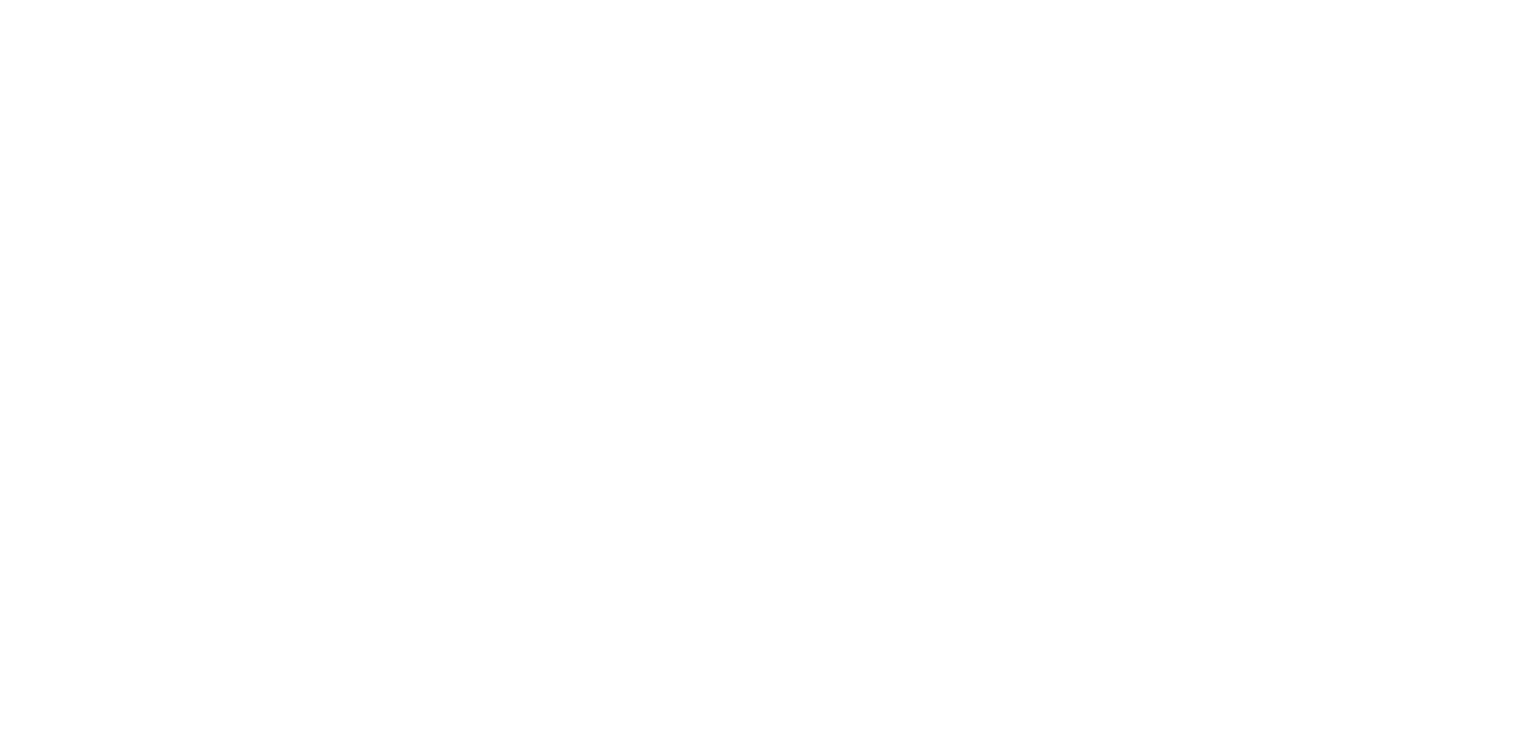 scroll, scrollTop: 0, scrollLeft: 0, axis: both 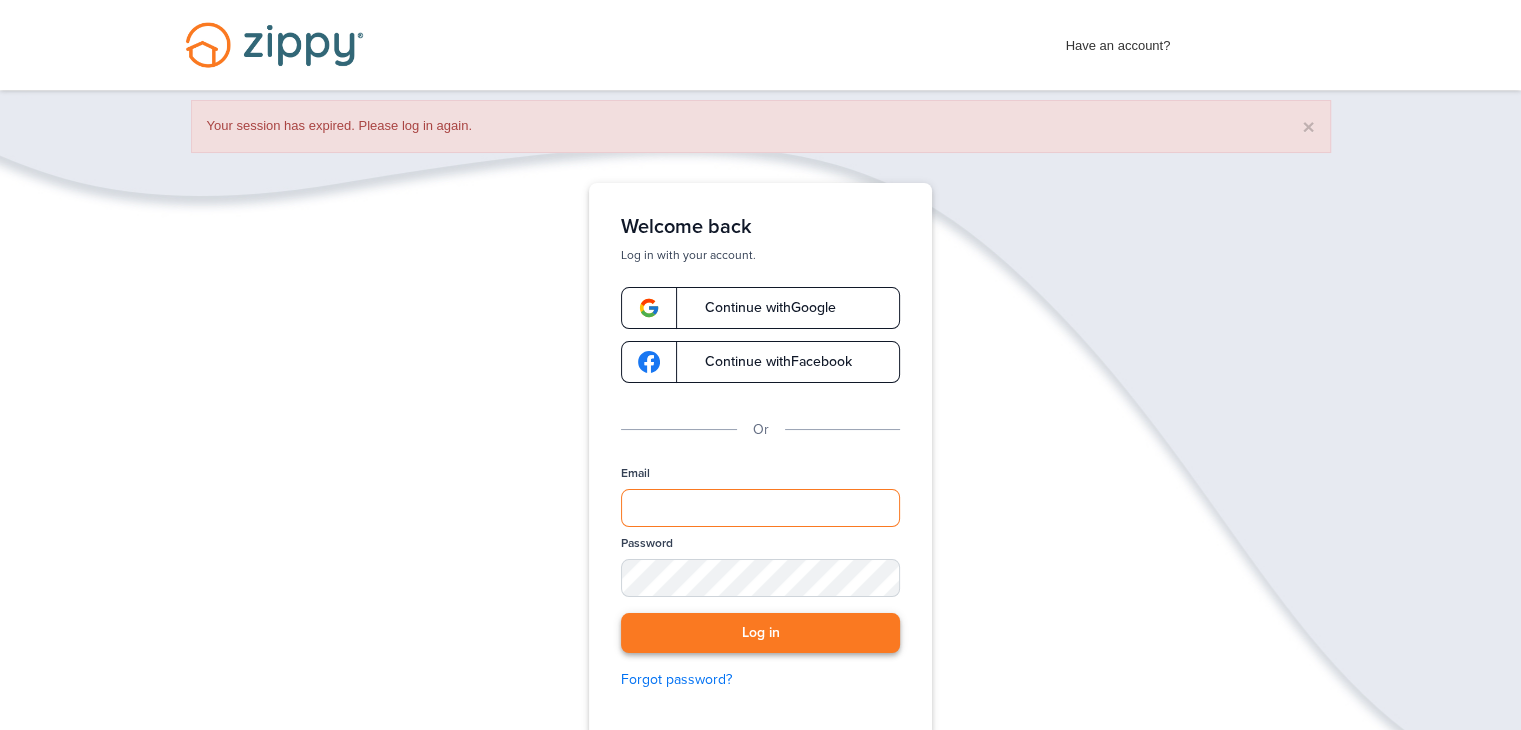 type on "**********" 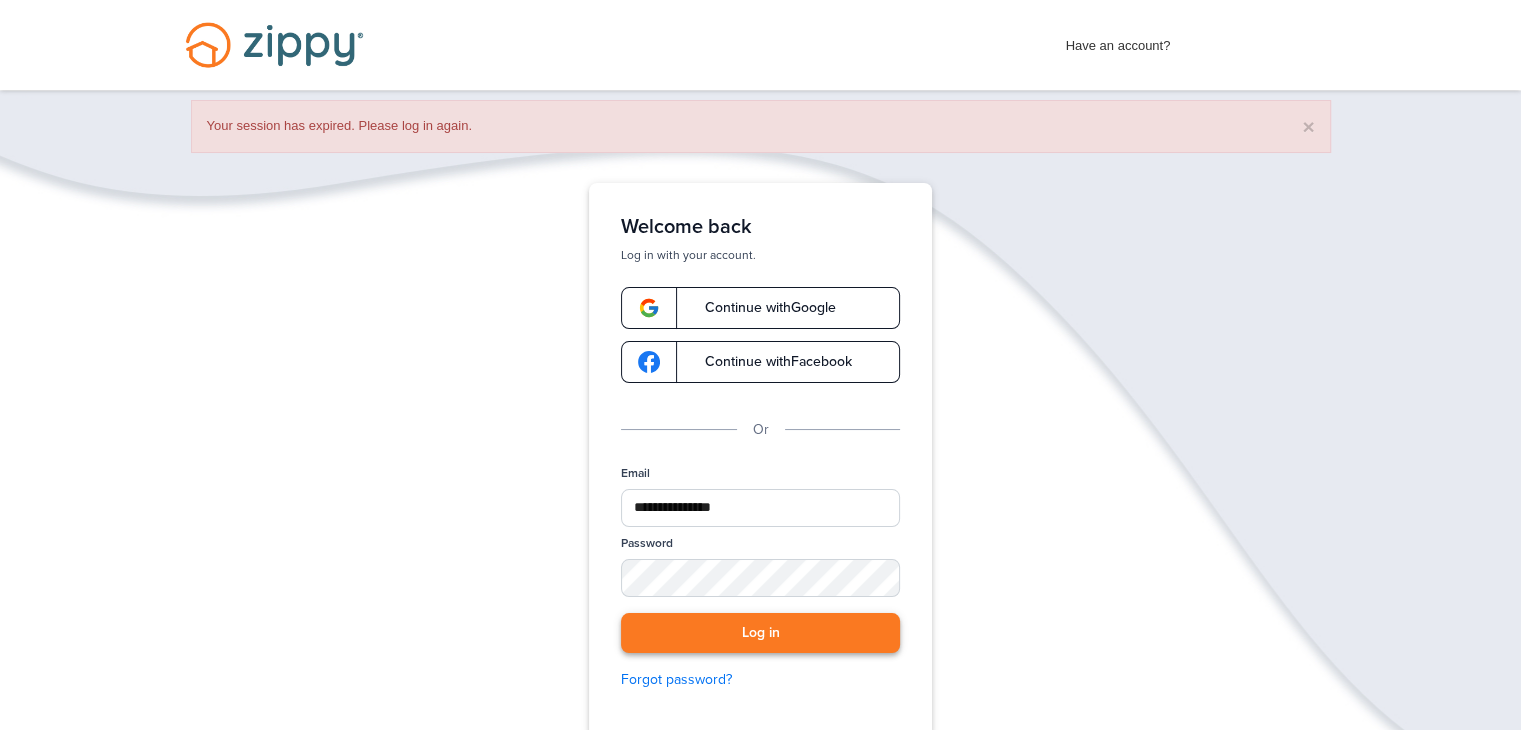 click on "Log in" at bounding box center (760, 633) 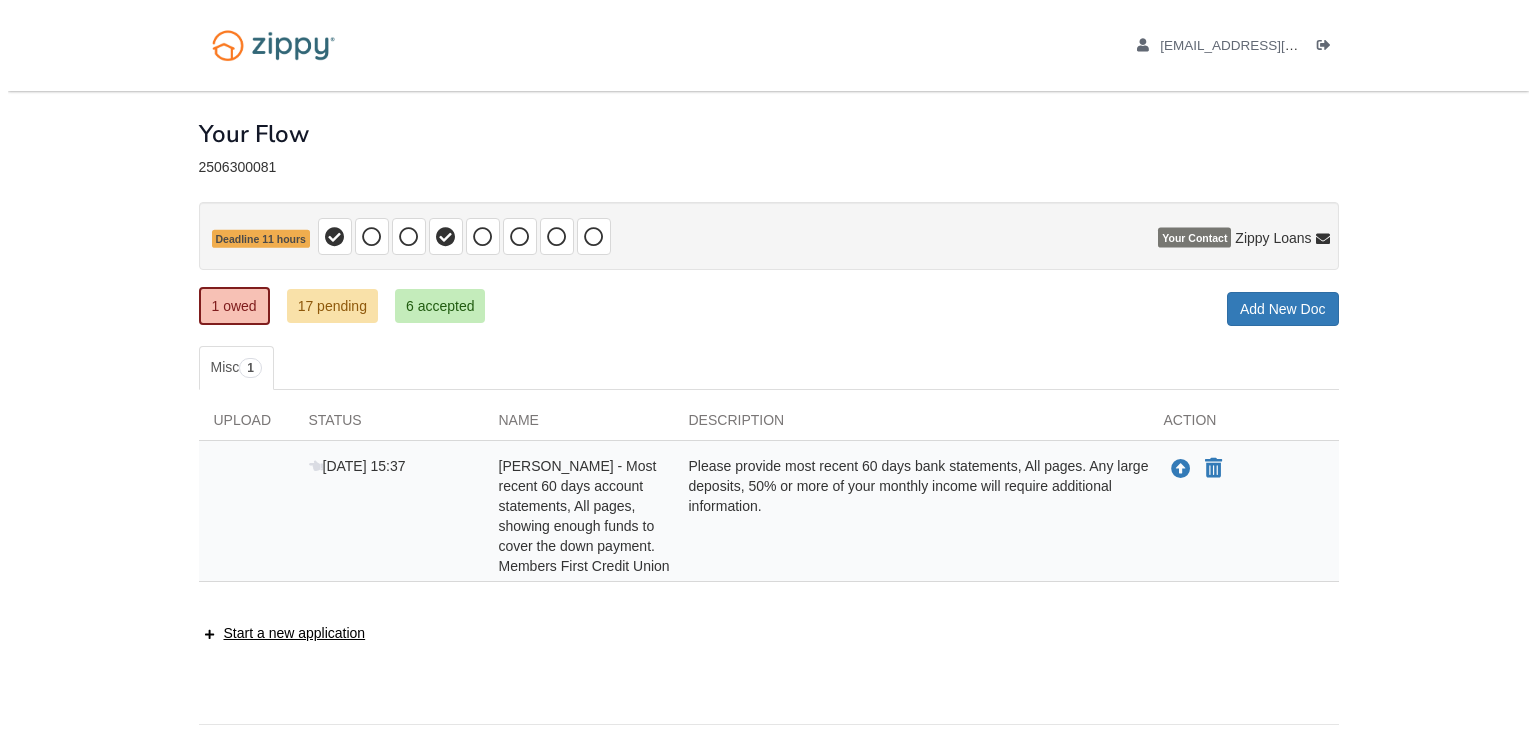 scroll, scrollTop: 0, scrollLeft: 0, axis: both 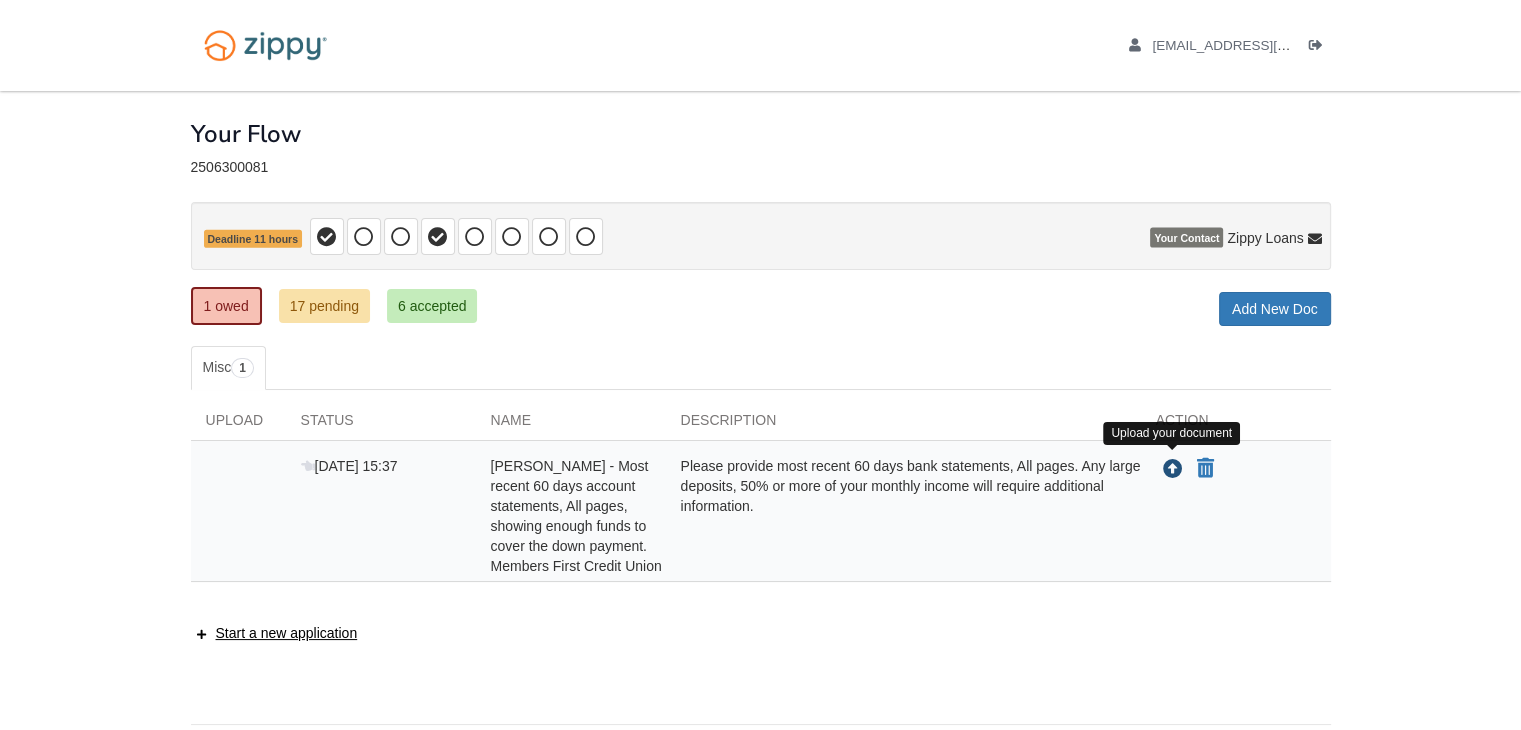 click at bounding box center [1173, 470] 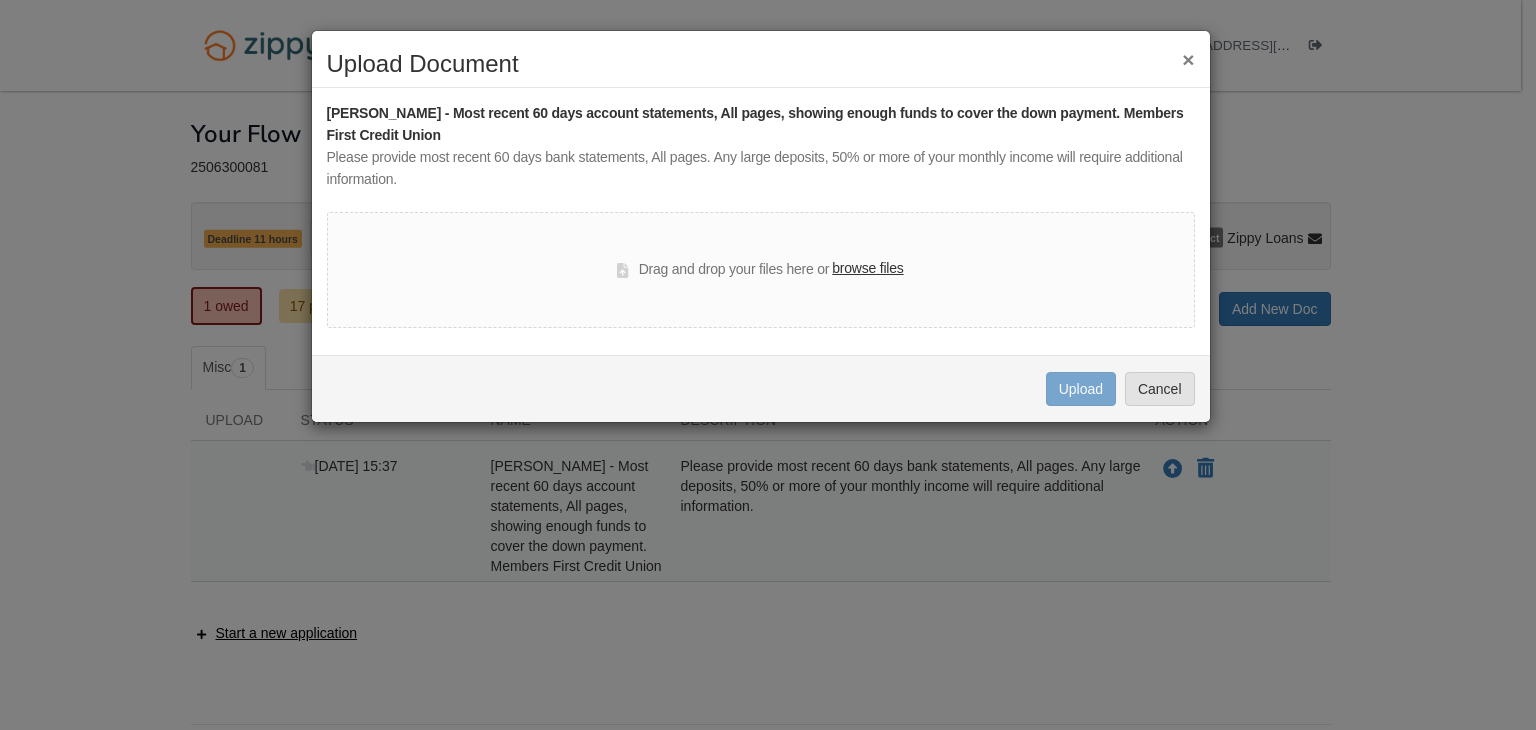 click on "browse files" at bounding box center (867, 269) 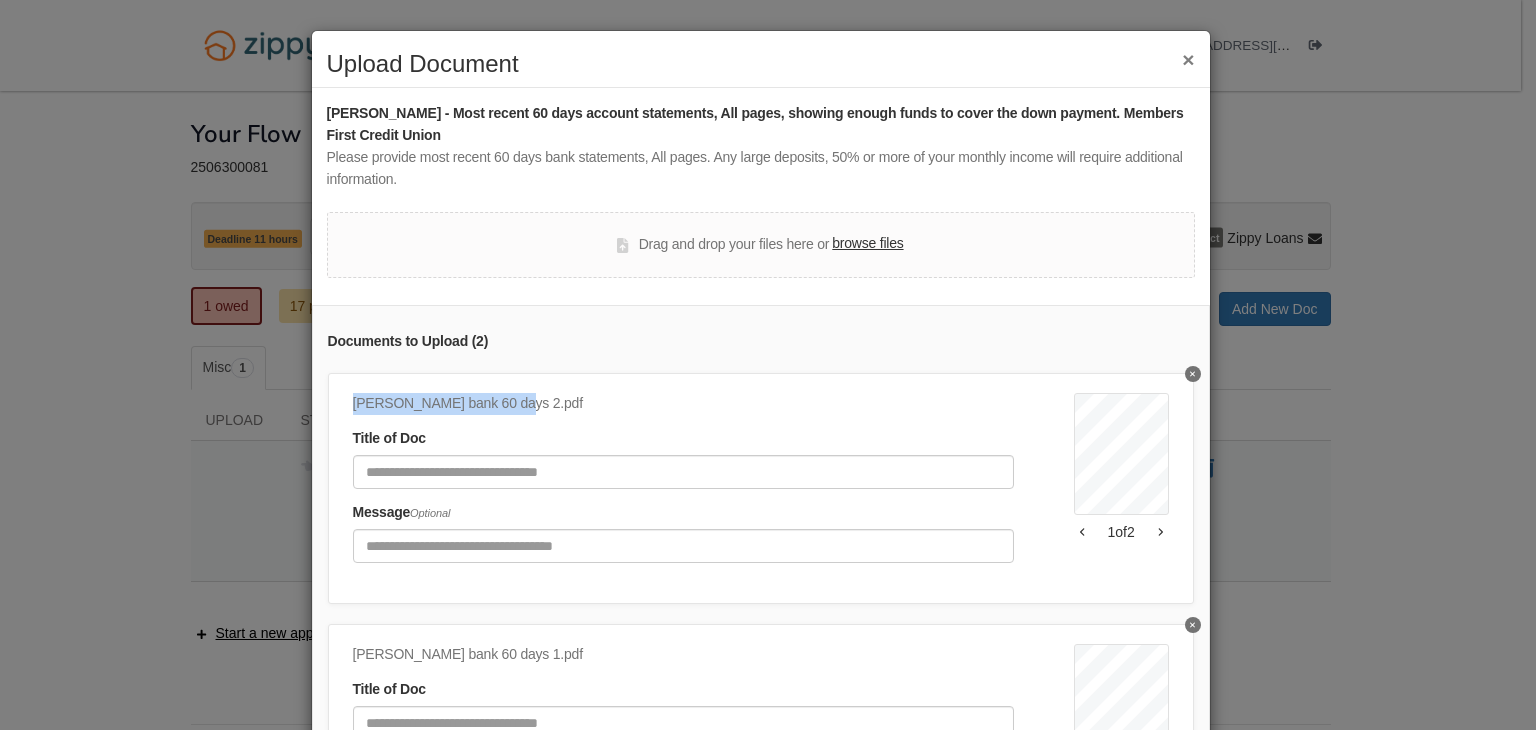 drag, startPoint x: 507, startPoint y: 401, endPoint x: 316, endPoint y: 406, distance: 191.06543 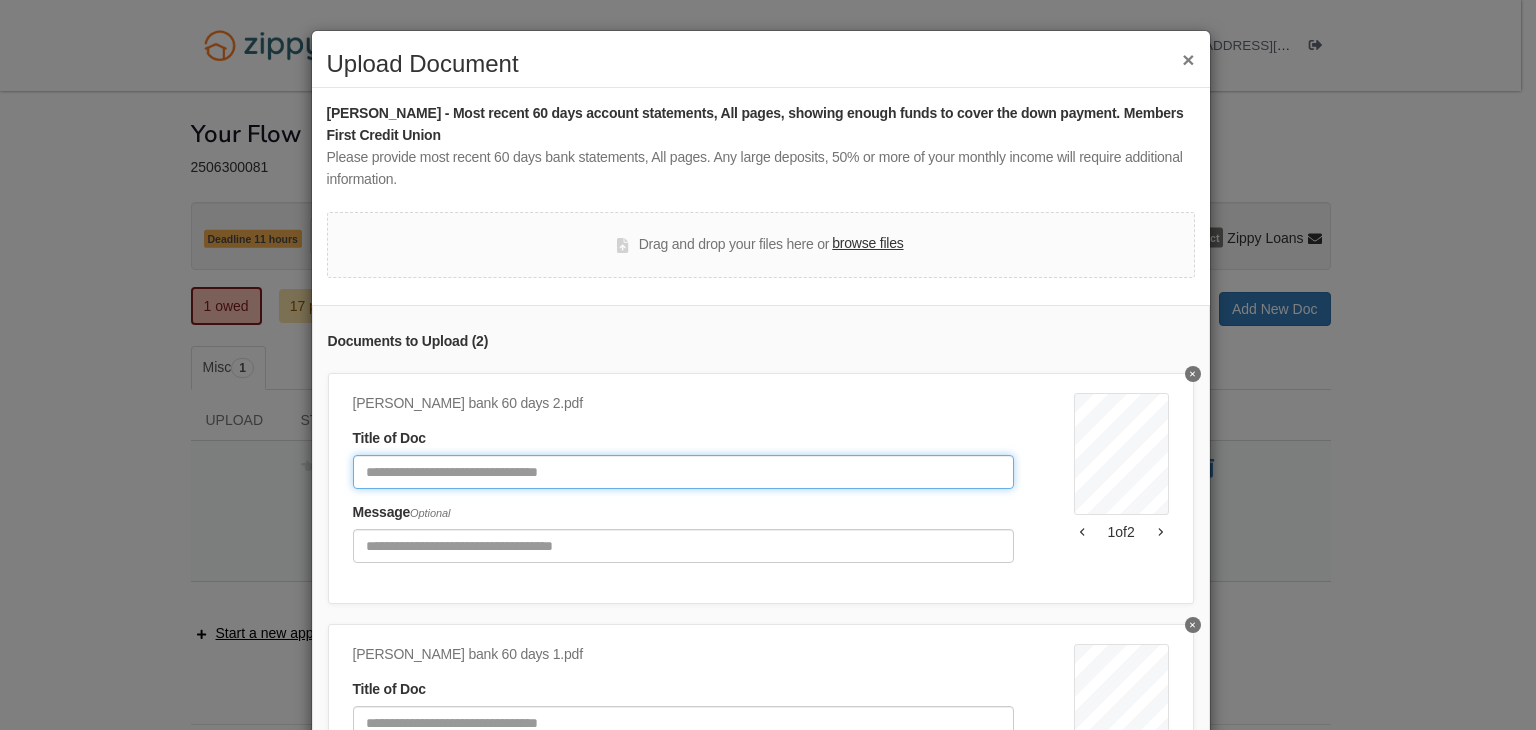 click 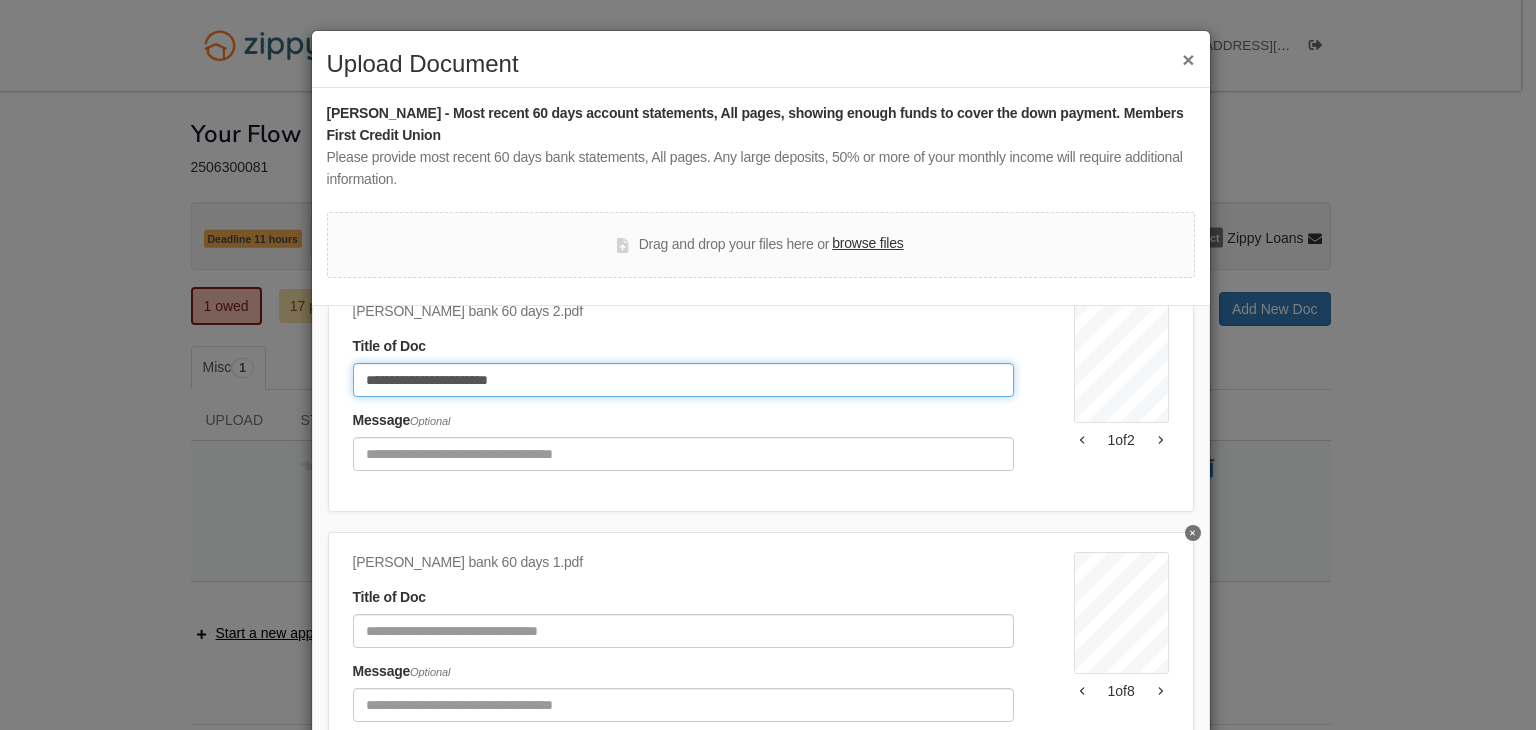 scroll, scrollTop: 109, scrollLeft: 0, axis: vertical 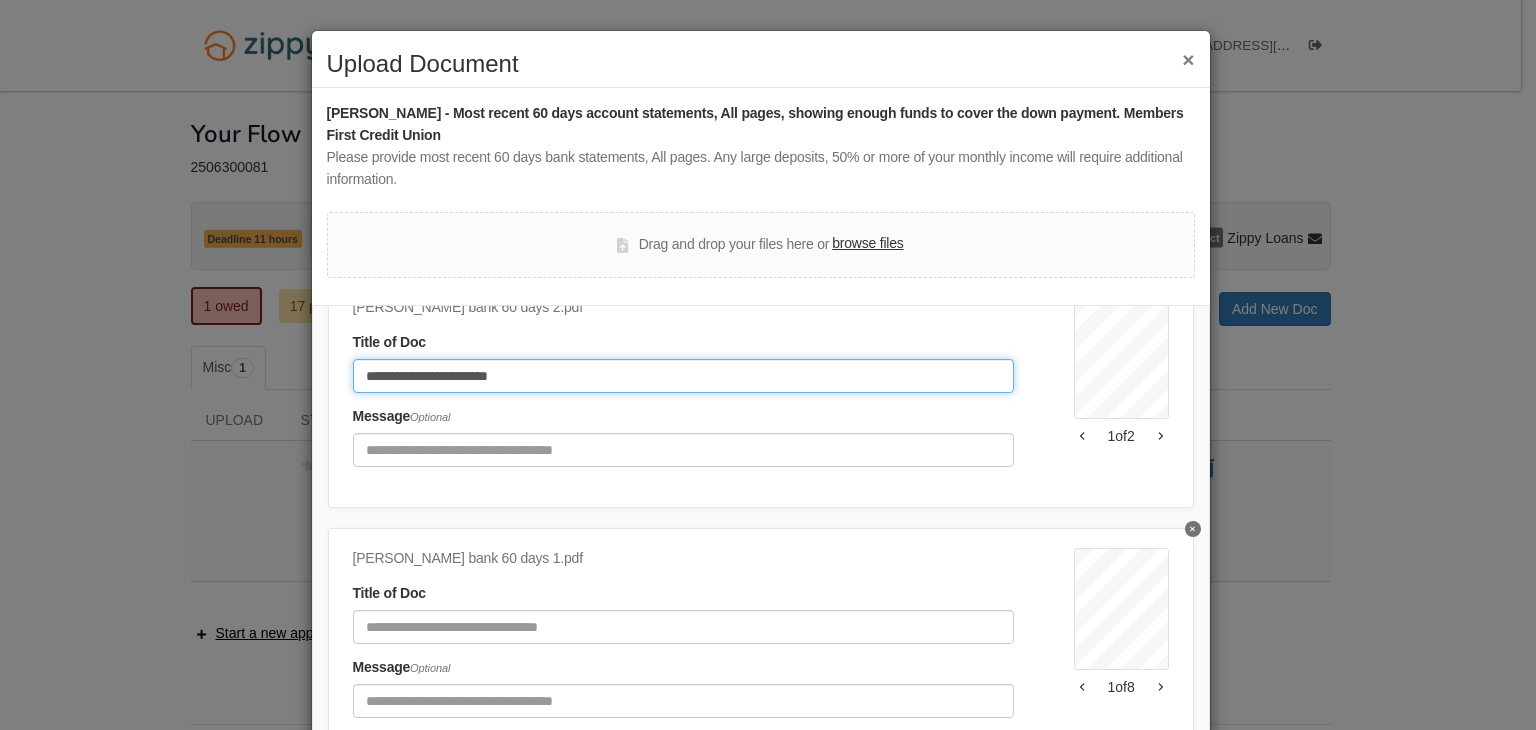 type on "**********" 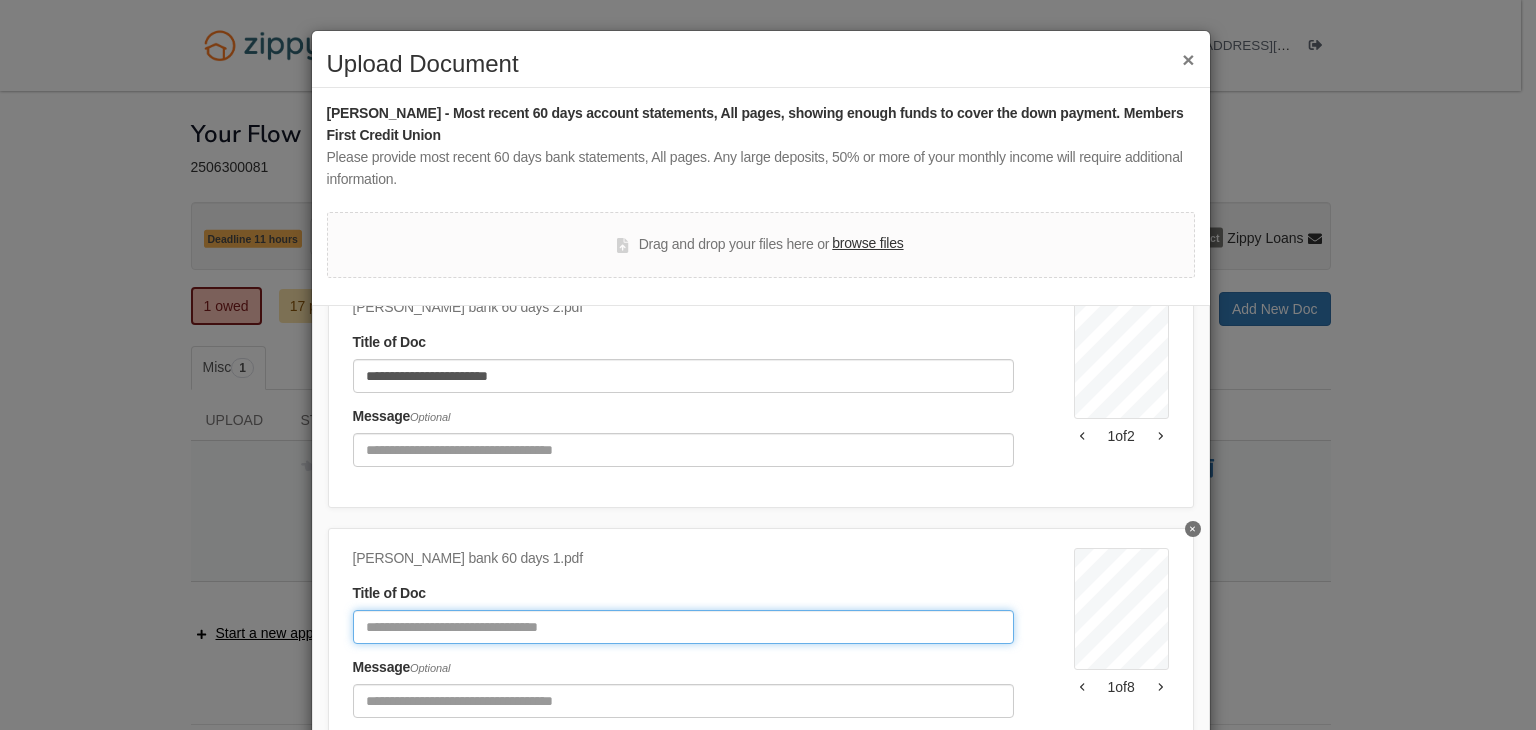 click 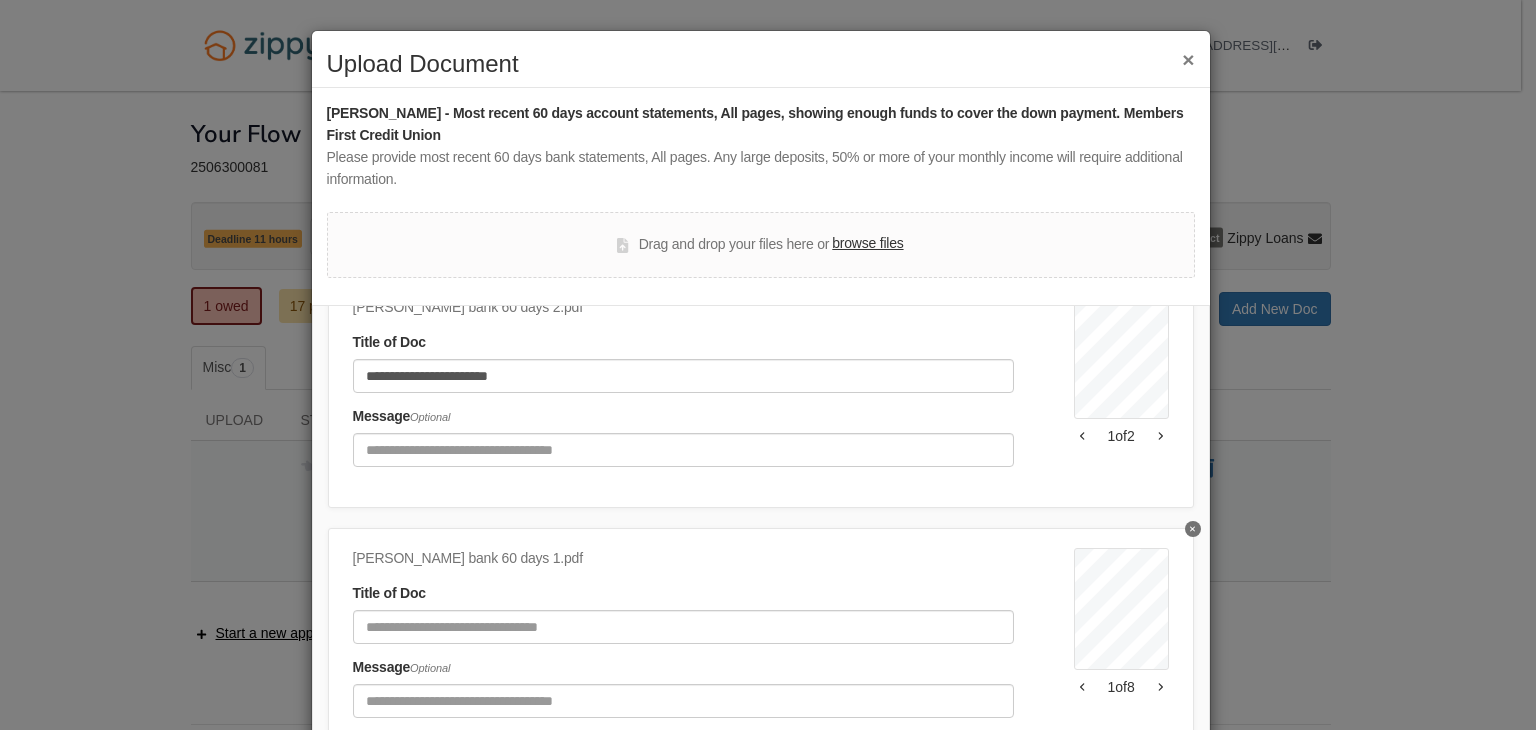 drag, startPoint x: 692, startPoint y: 552, endPoint x: 676, endPoint y: 544, distance: 17.888544 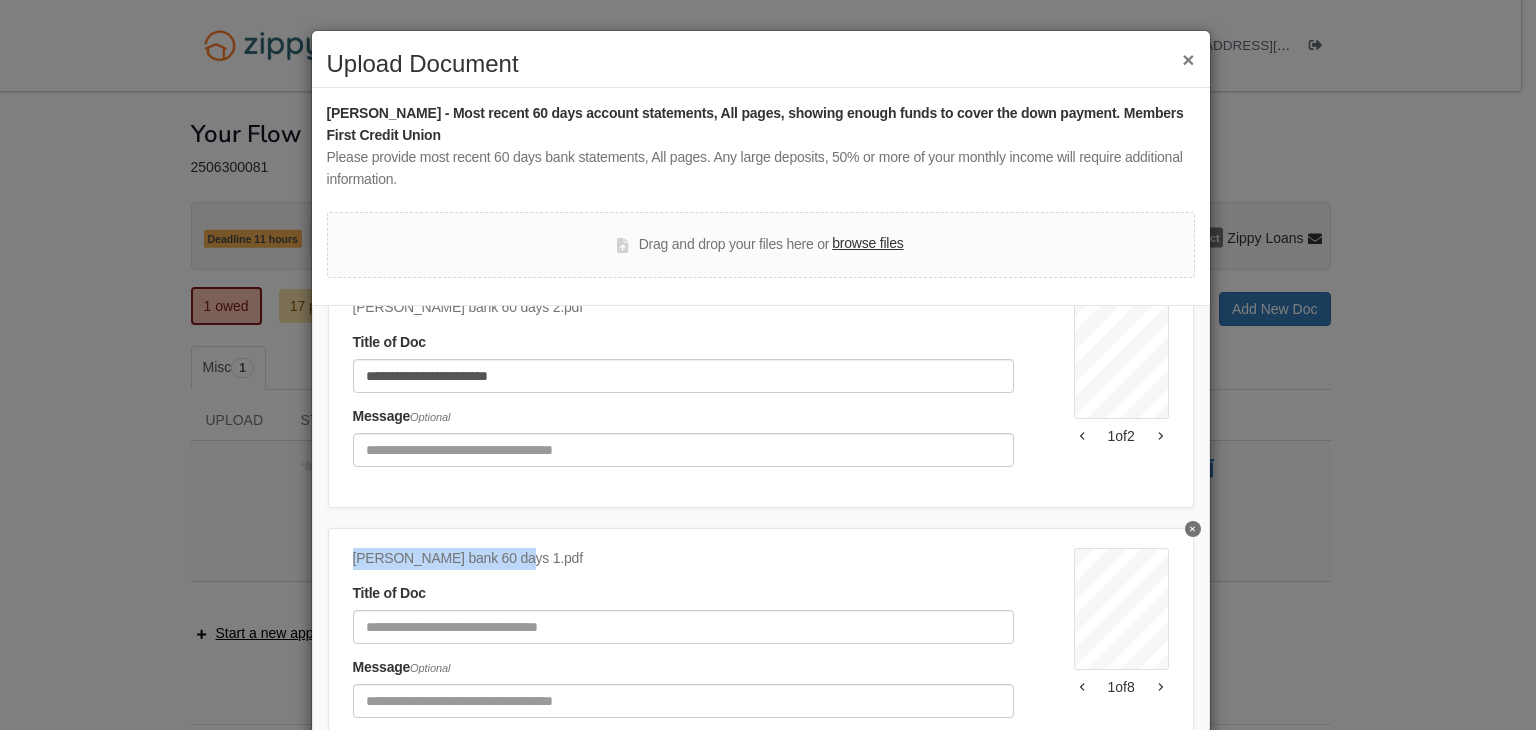 drag, startPoint x: 525, startPoint y: 553, endPoint x: 310, endPoint y: 545, distance: 215.14879 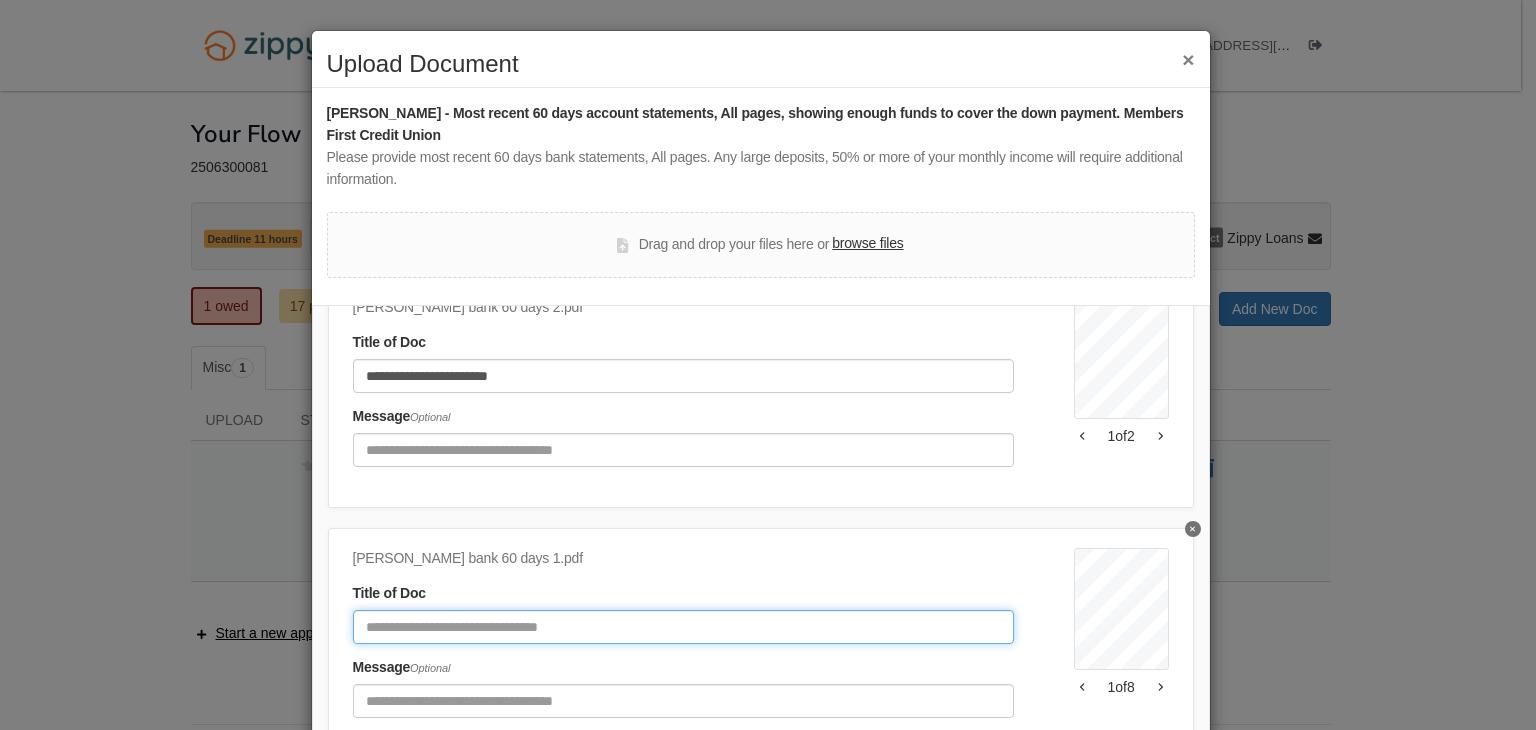 click 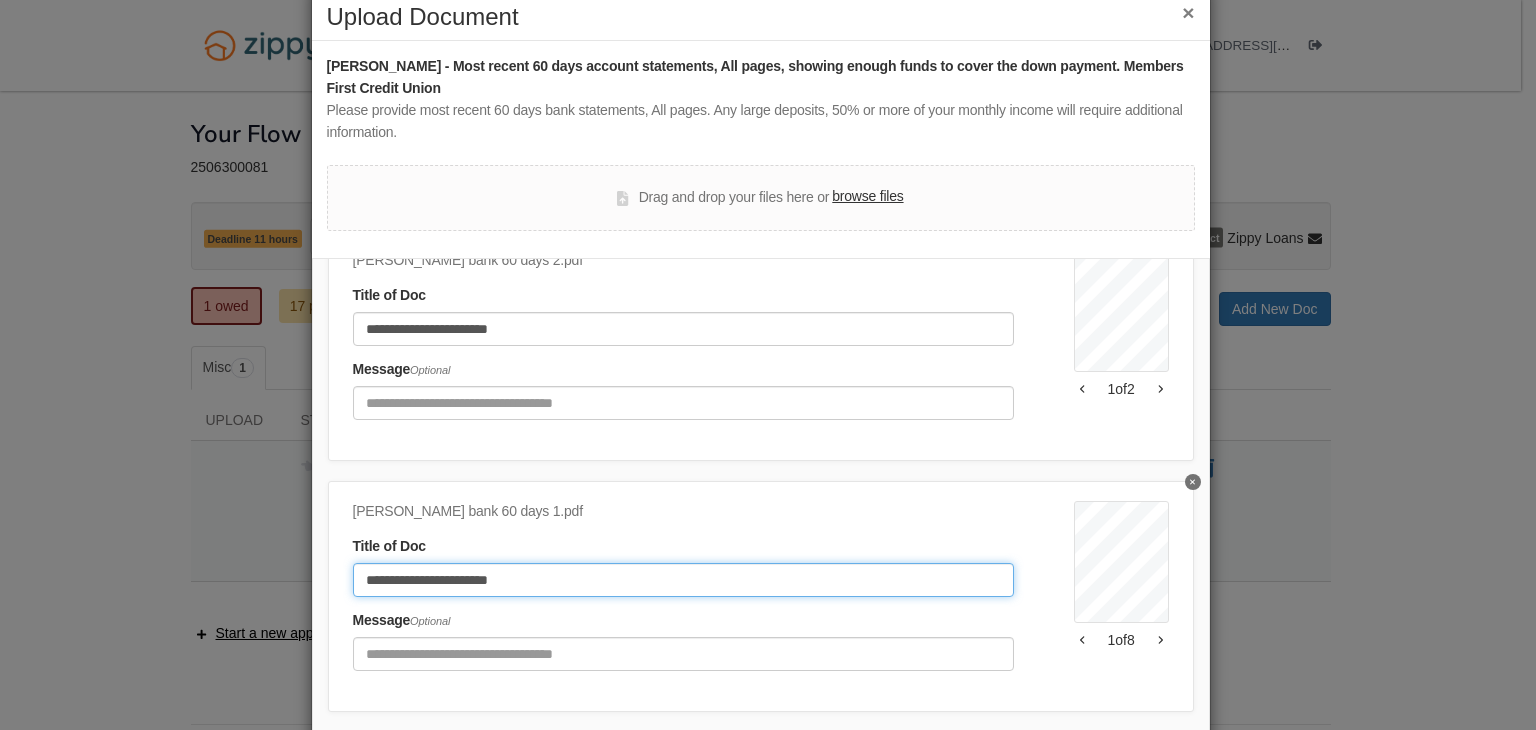 scroll, scrollTop: 172, scrollLeft: 0, axis: vertical 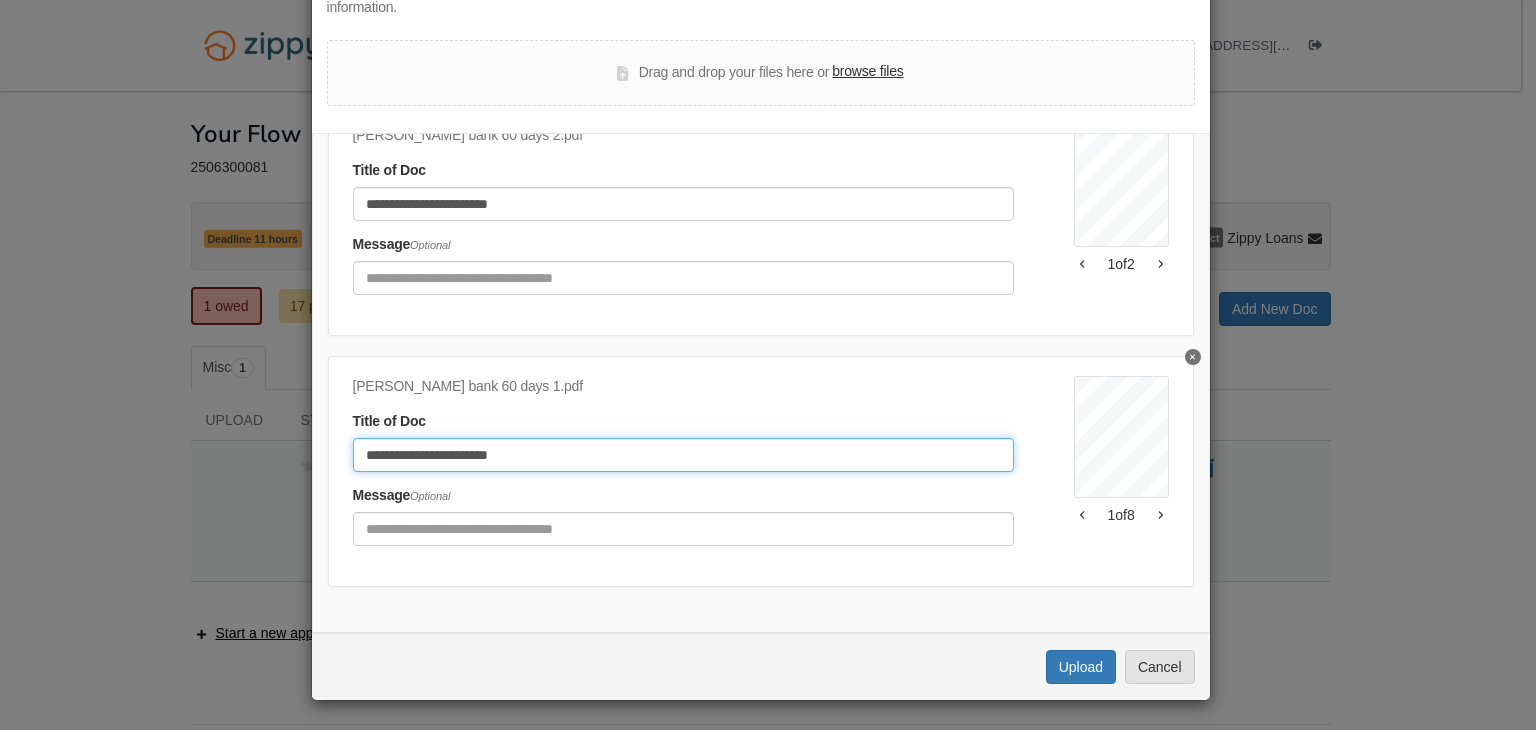 type on "**********" 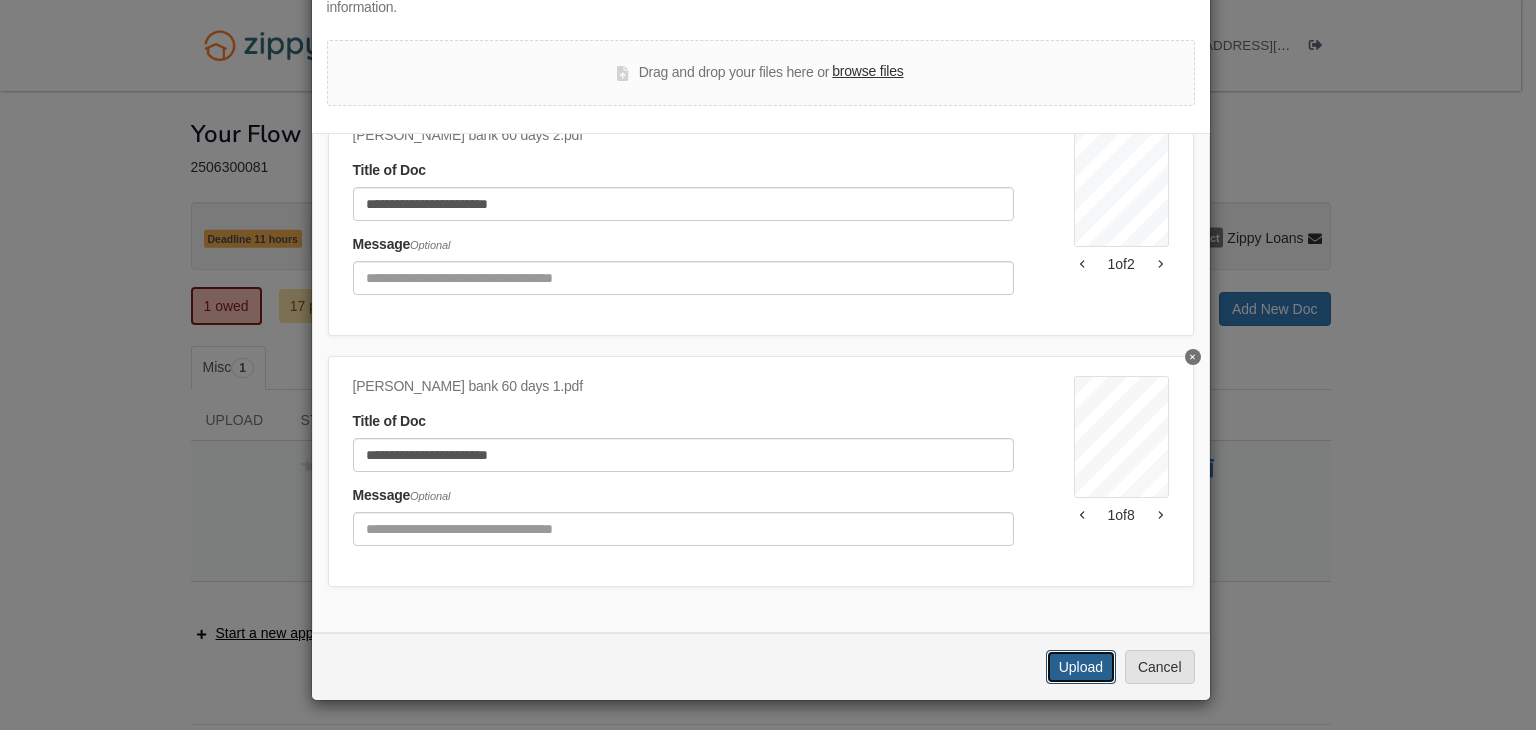 click on "Upload" at bounding box center (1081, 667) 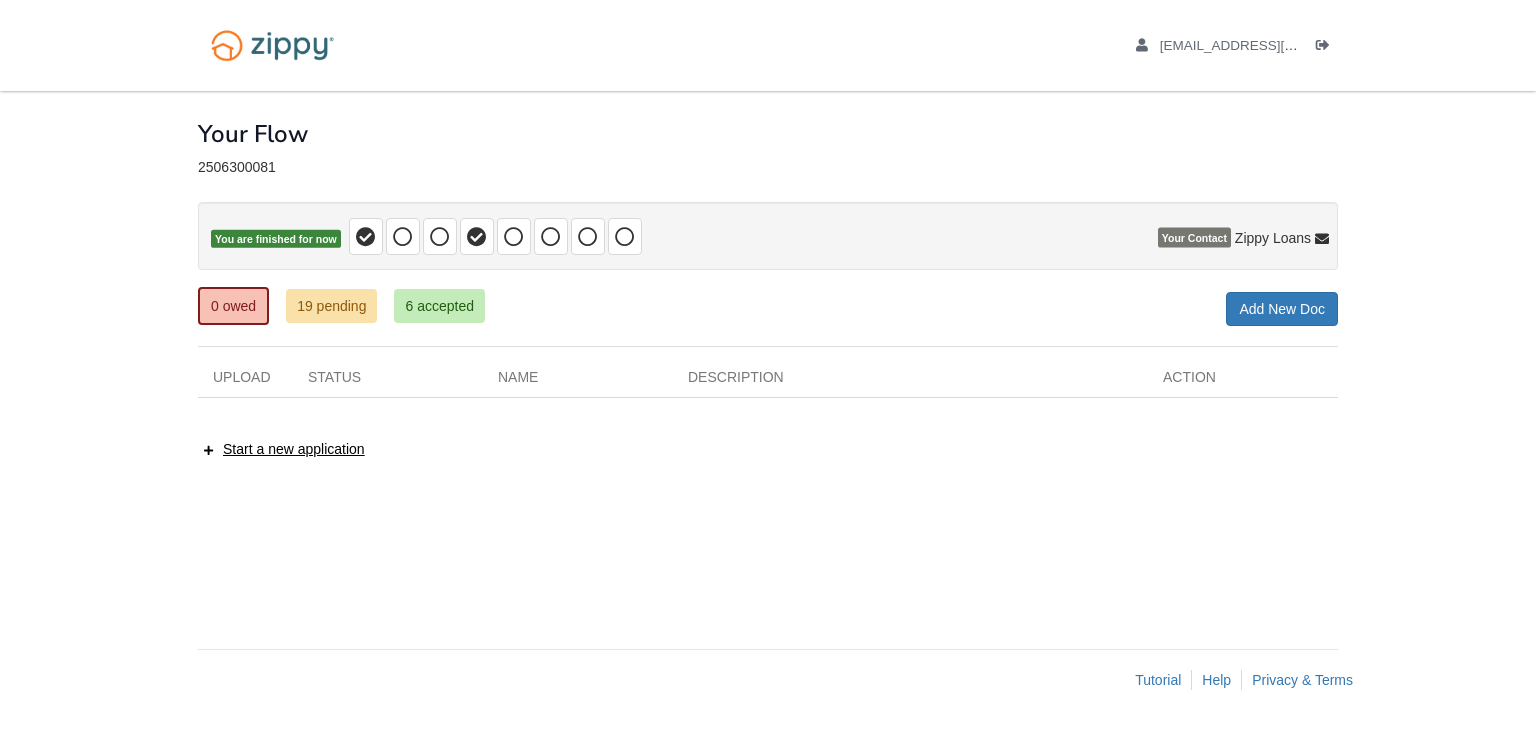 scroll, scrollTop: 0, scrollLeft: 0, axis: both 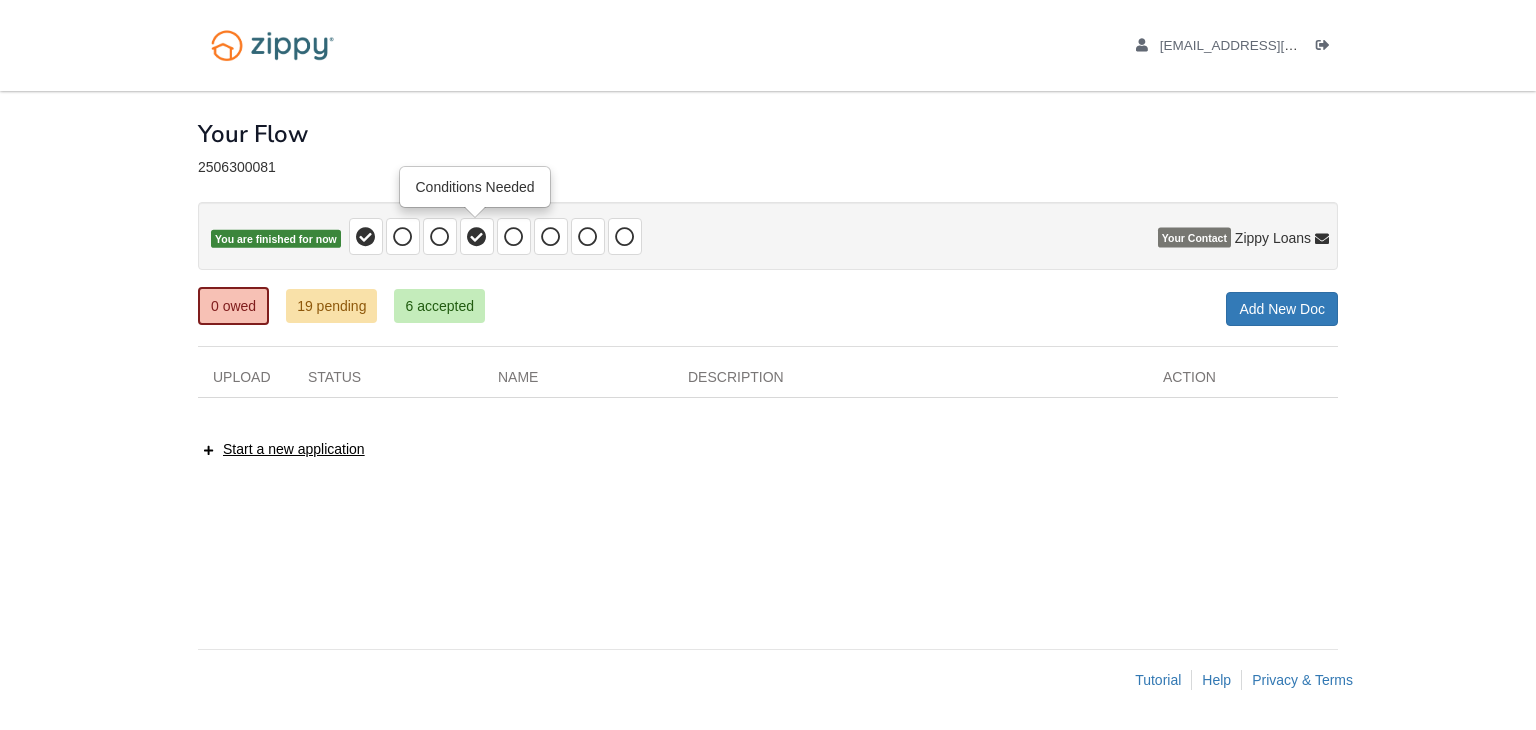 click at bounding box center (477, 237) 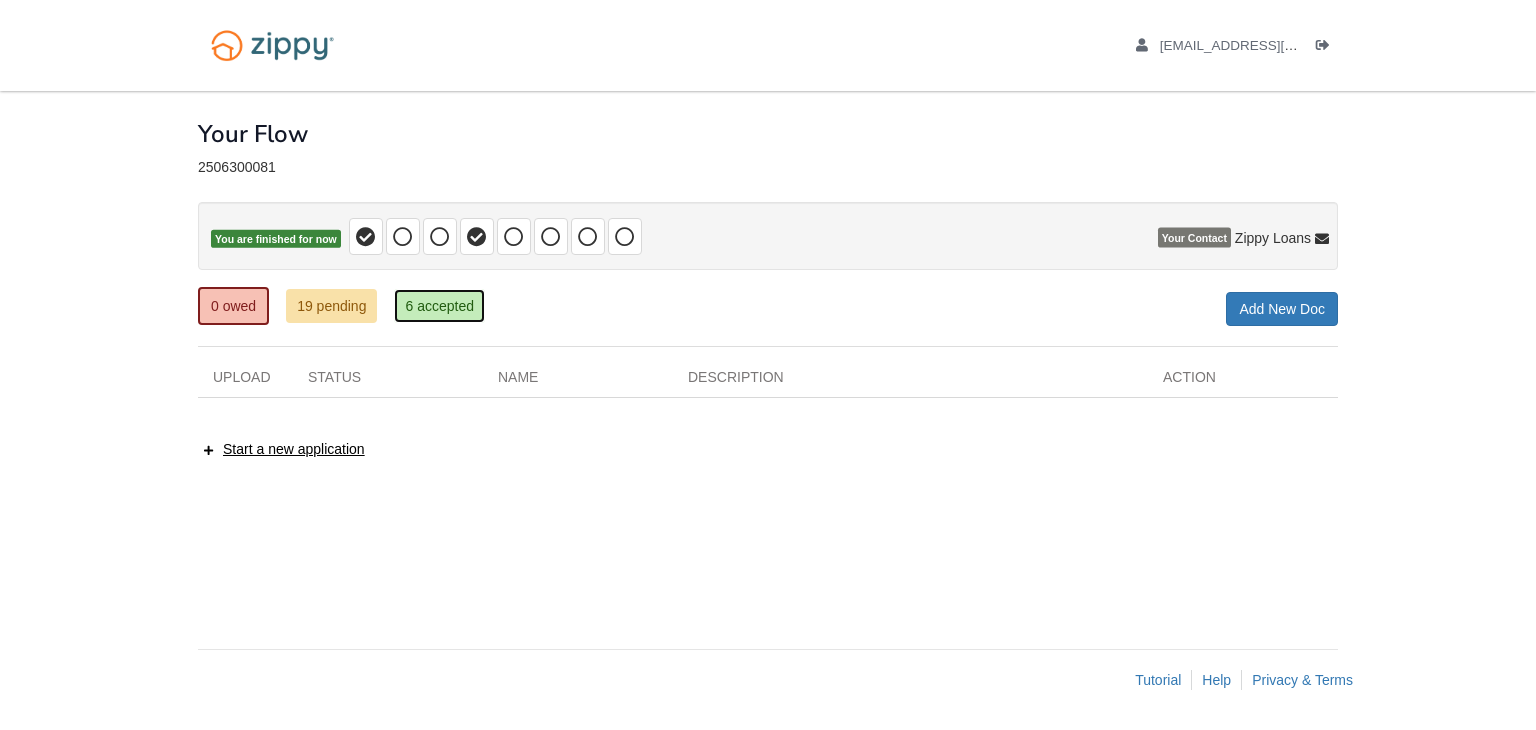 click on "6 accepted" at bounding box center (439, 306) 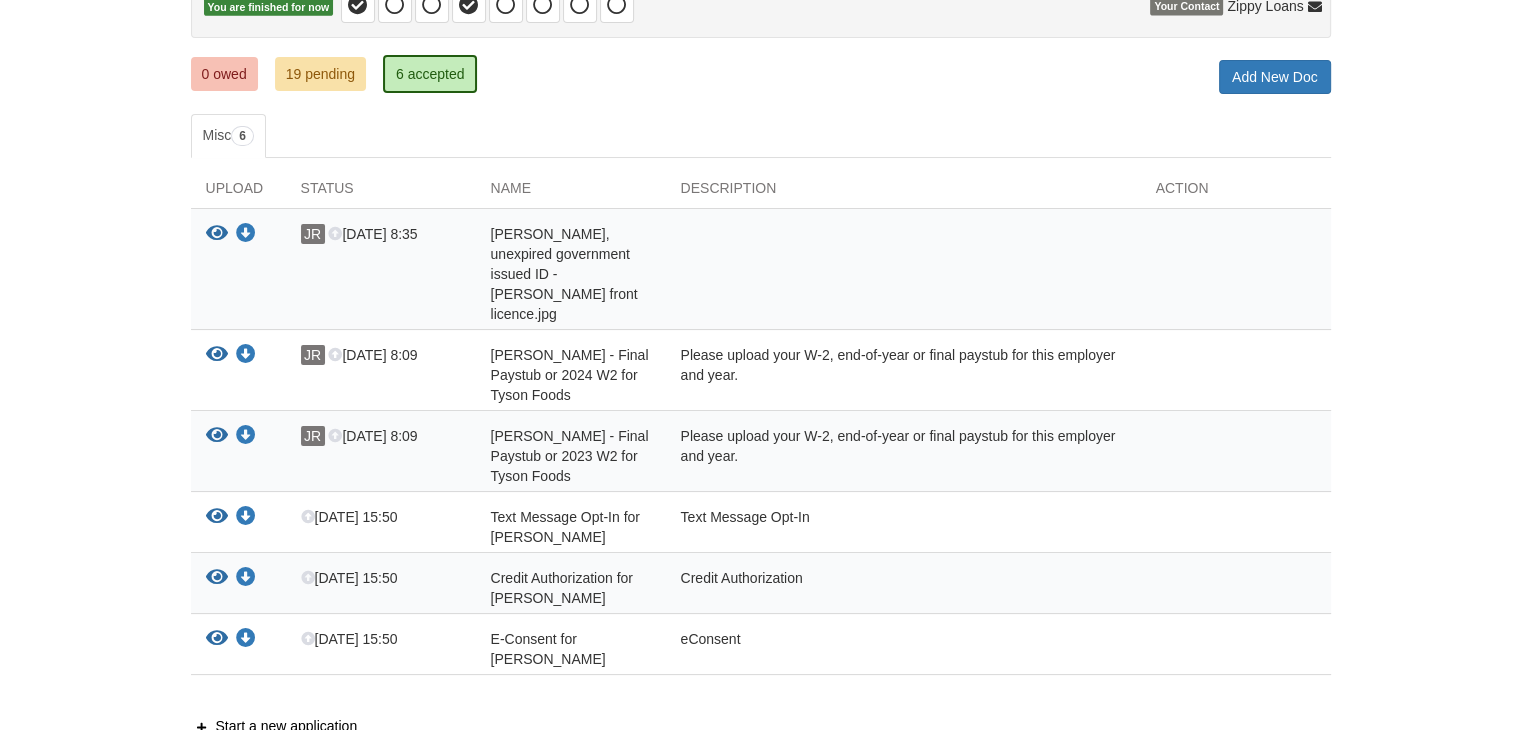 scroll, scrollTop: 176, scrollLeft: 0, axis: vertical 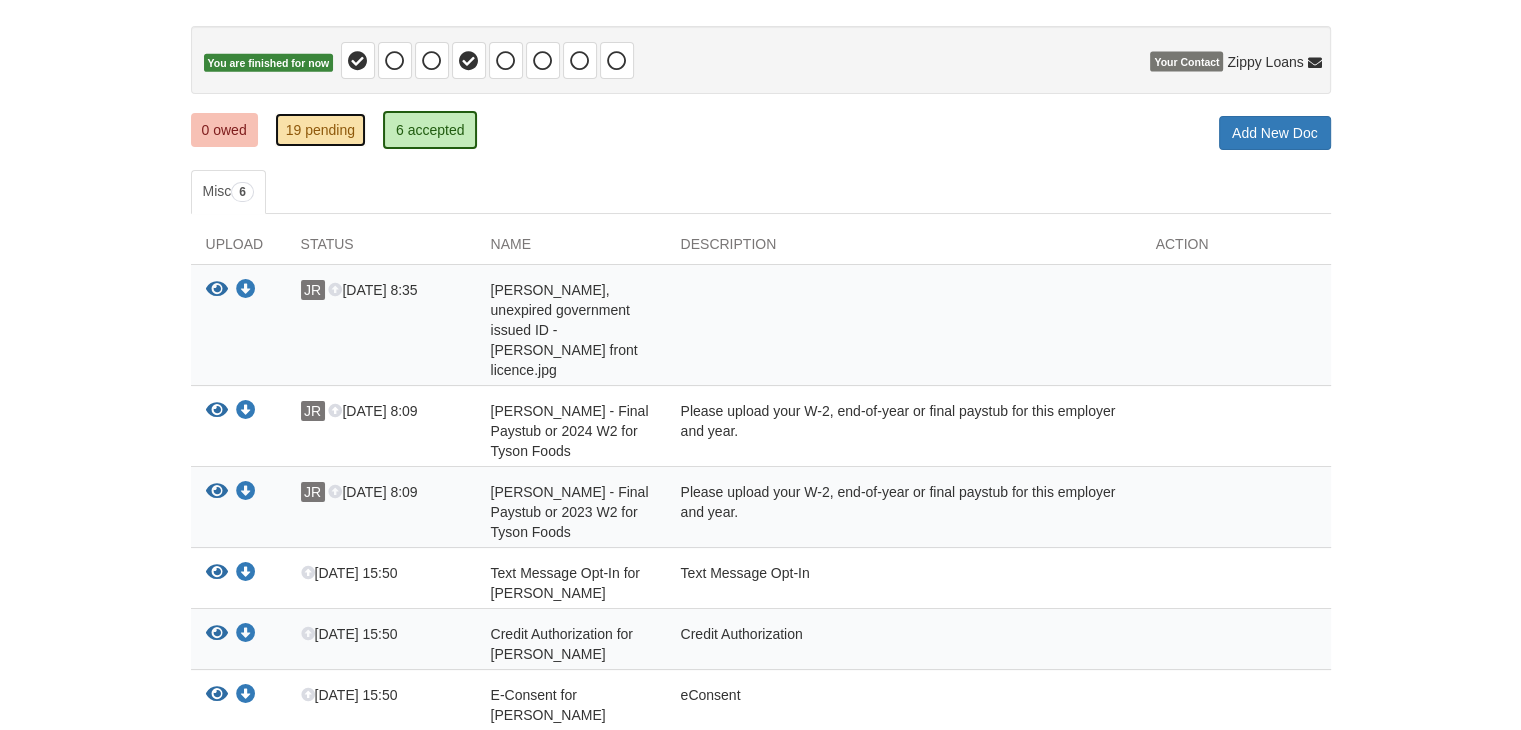 click on "19 pending" at bounding box center (320, 130) 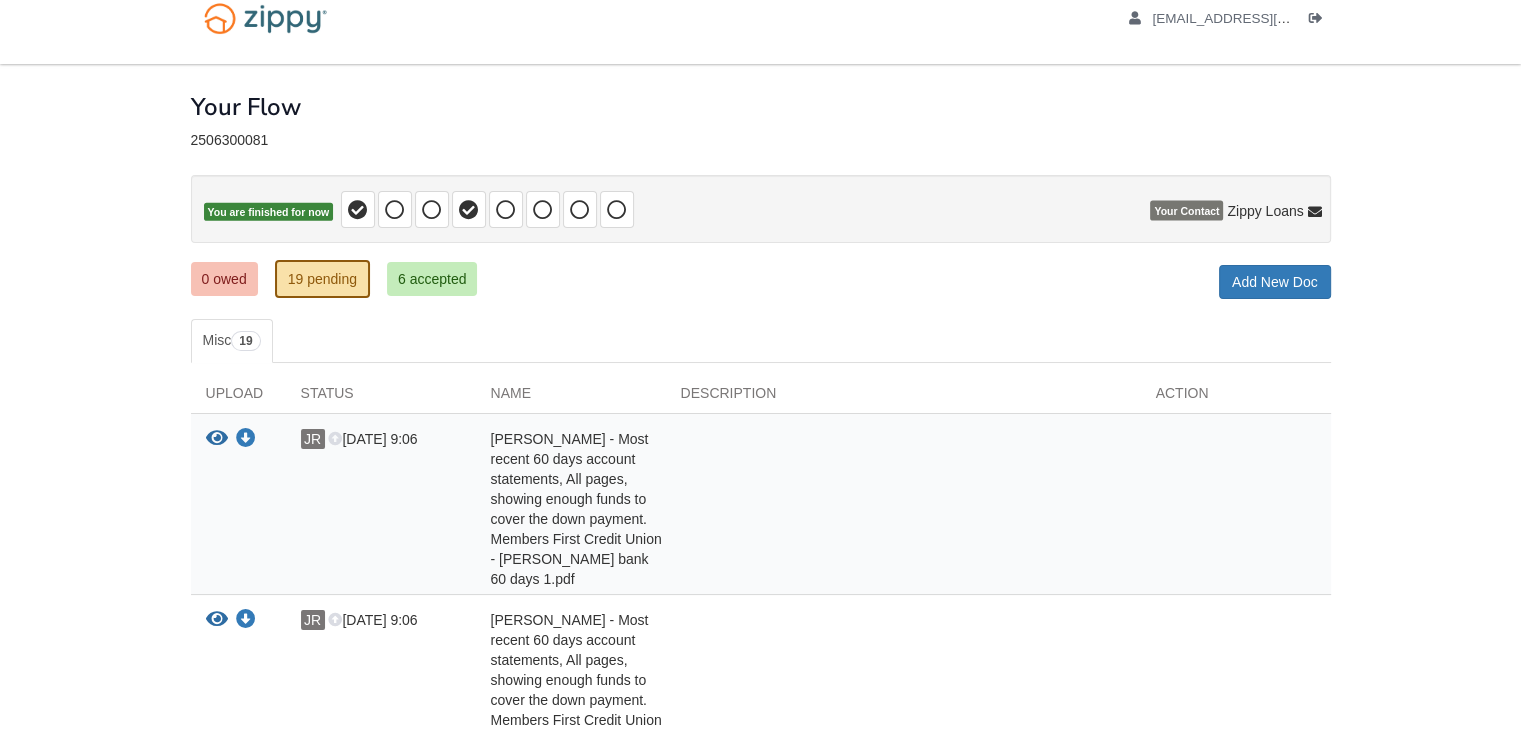 scroll, scrollTop: 14, scrollLeft: 0, axis: vertical 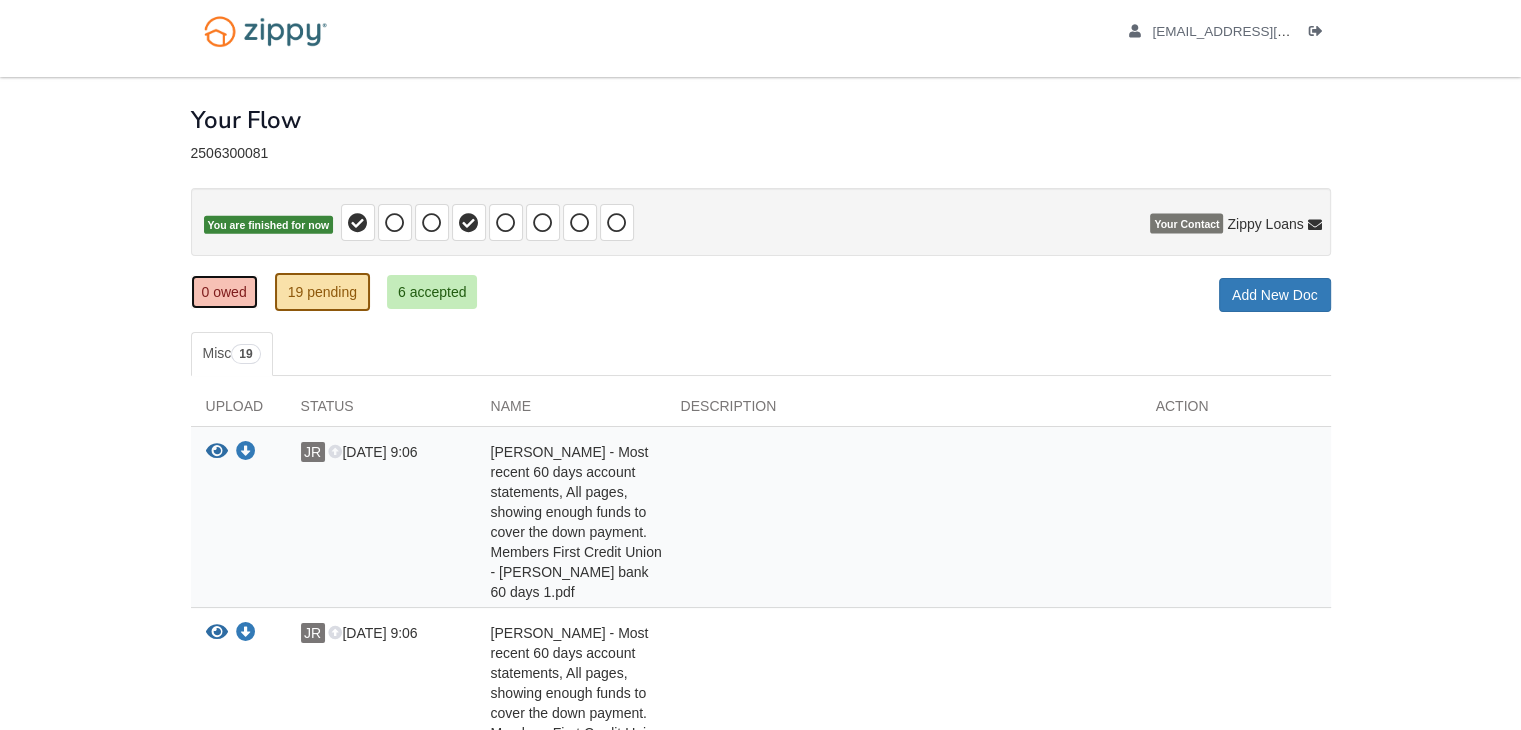 click on "0 owed" at bounding box center (224, 292) 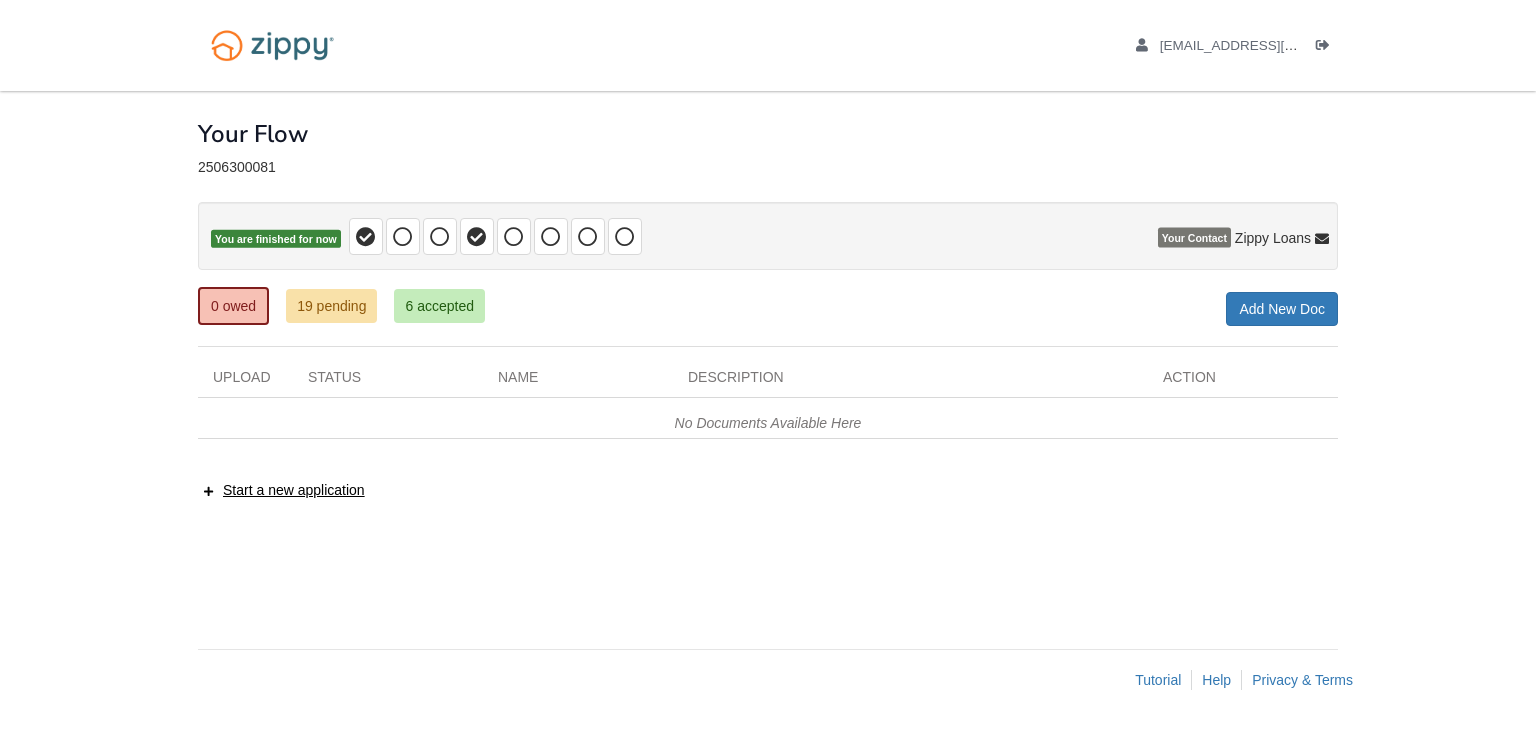 scroll, scrollTop: 0, scrollLeft: 0, axis: both 